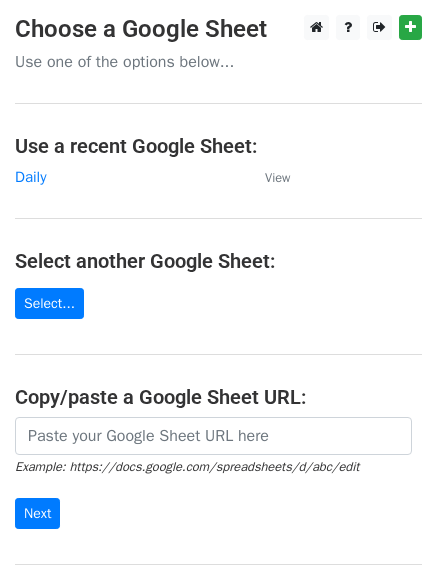 scroll, scrollTop: 0, scrollLeft: 0, axis: both 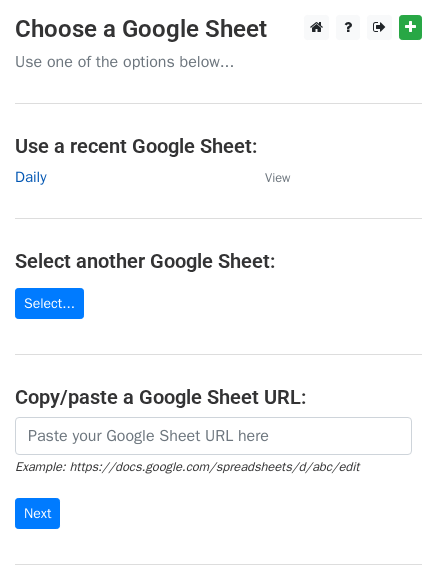 click on "Daily" at bounding box center (30, 177) 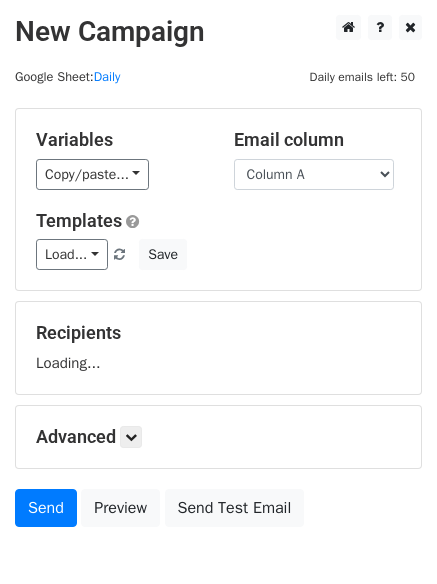 scroll, scrollTop: 0, scrollLeft: 0, axis: both 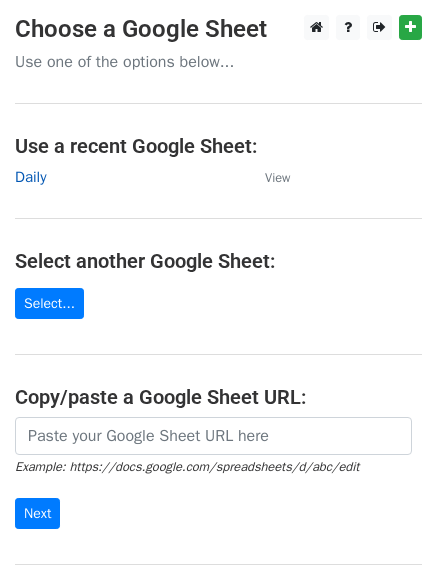 click on "Daily" at bounding box center (30, 177) 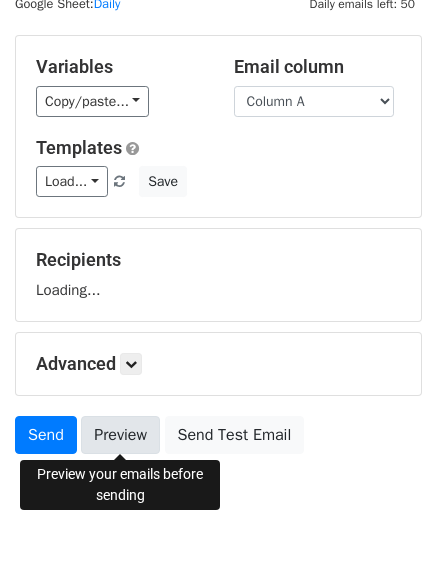 scroll, scrollTop: 113, scrollLeft: 0, axis: vertical 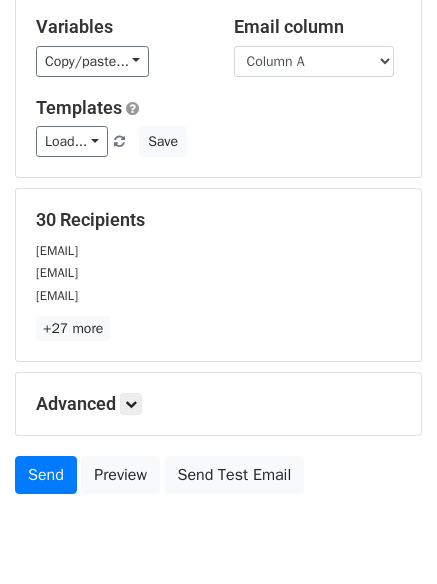 click on "[EMAIL]" at bounding box center [57, 296] 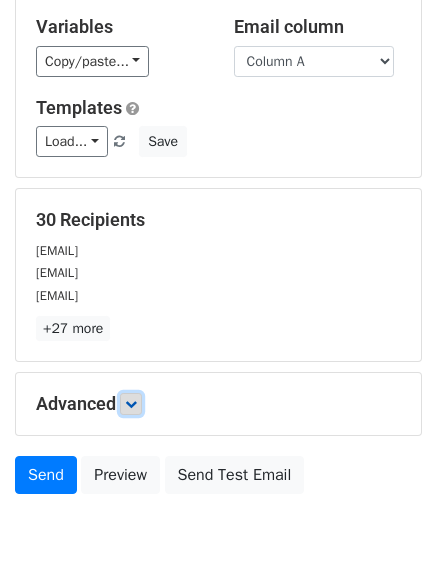 click at bounding box center [131, 404] 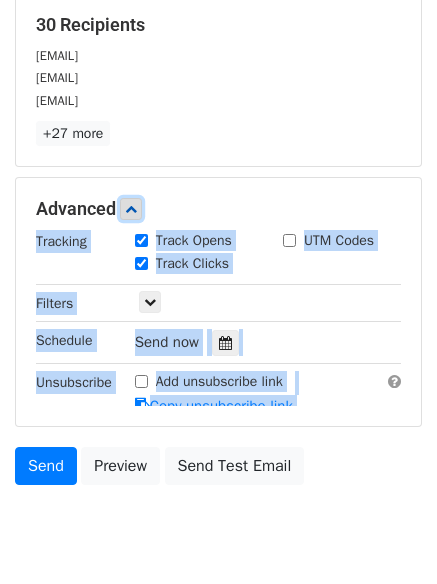 scroll, scrollTop: 332, scrollLeft: 0, axis: vertical 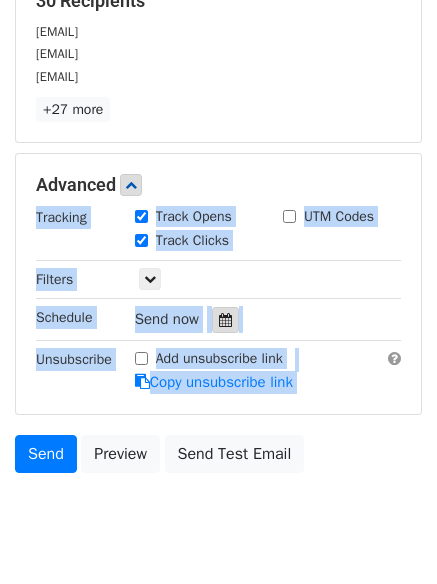 click at bounding box center (225, 320) 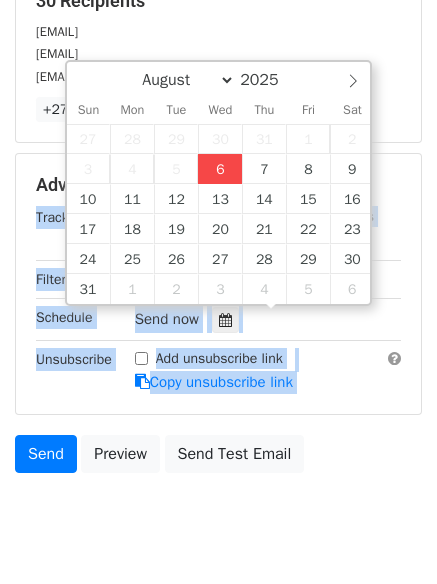 type on "2025-08-06 12:42" 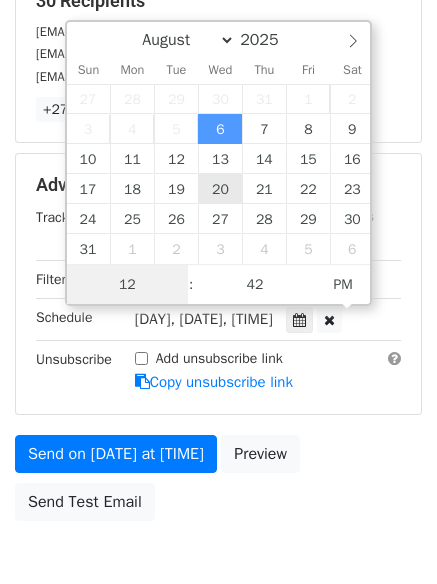 scroll, scrollTop: 1, scrollLeft: 0, axis: vertical 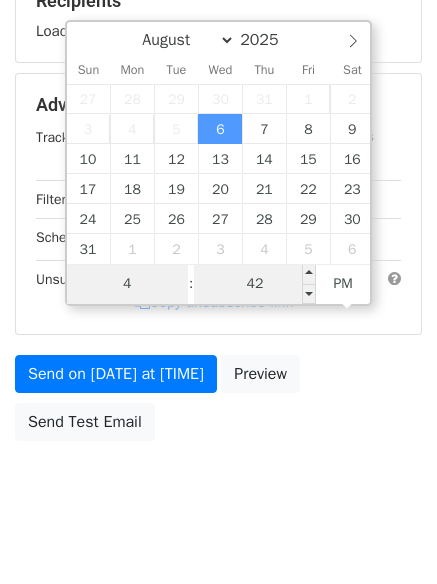 type on "4" 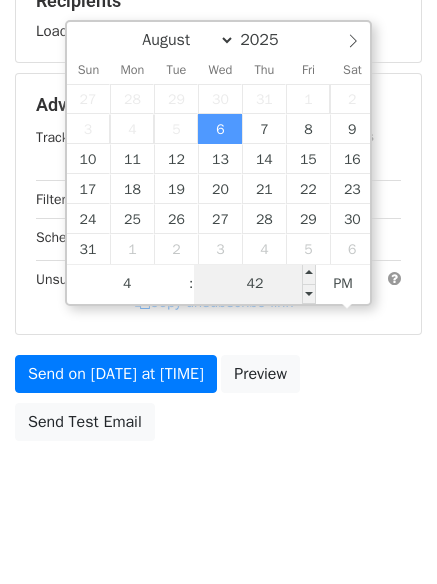 type on "2025-08-06 16:42" 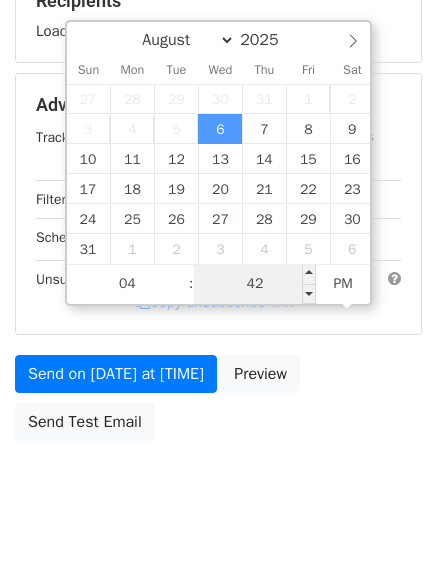 click on "42" at bounding box center [255, 284] 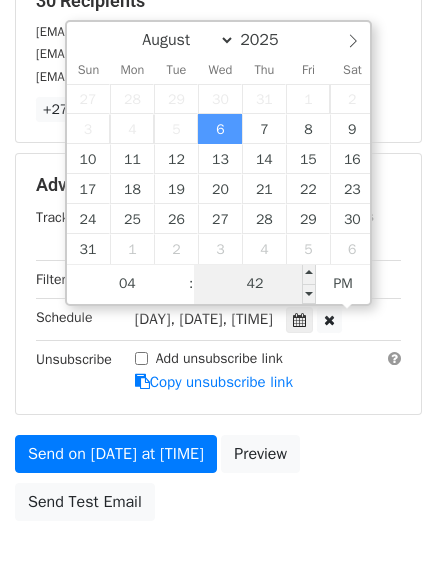 type on "1" 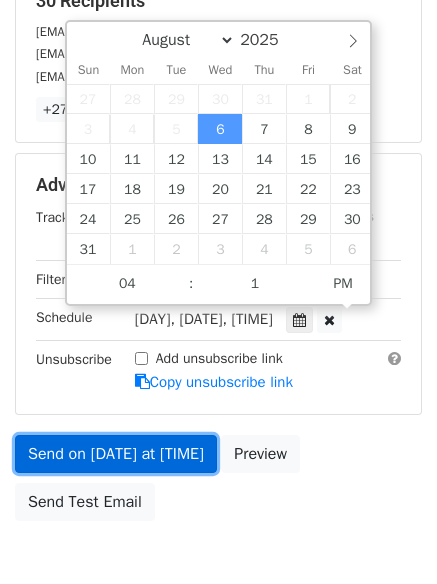 type on "2025-08-06 16:01" 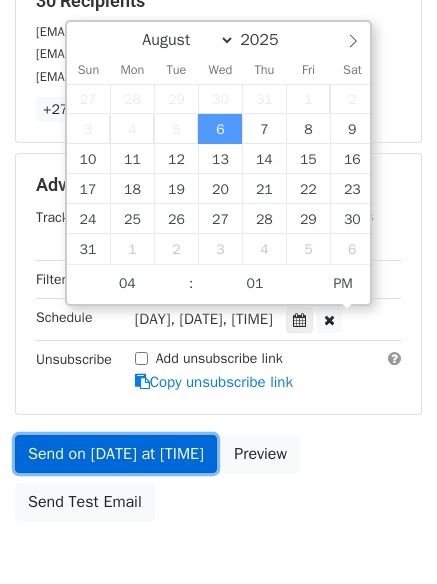 click on "Send on Aug 6 at 4:42pm" at bounding box center [116, 454] 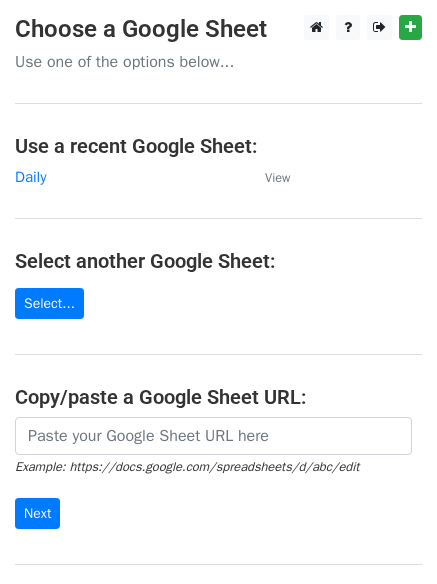 scroll, scrollTop: 0, scrollLeft: 0, axis: both 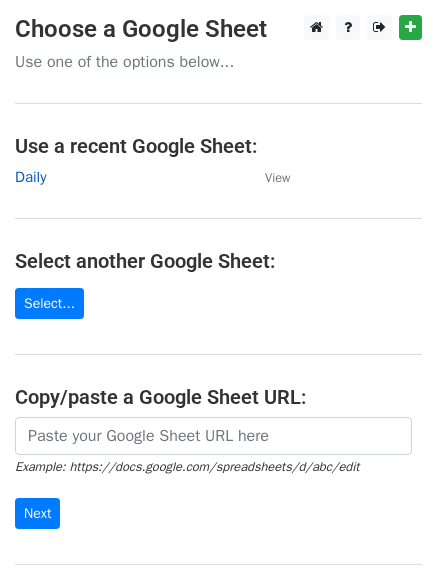 click on "Daily" at bounding box center [30, 177] 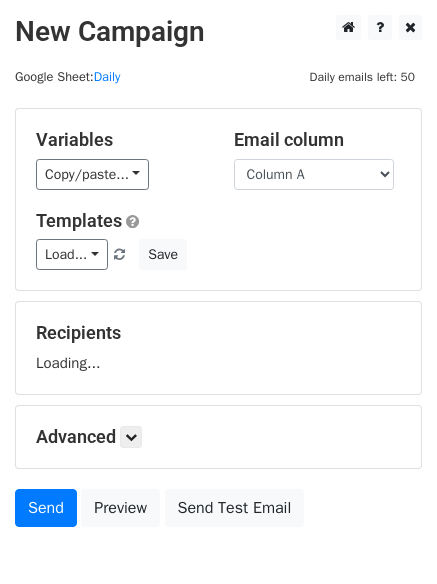 scroll, scrollTop: 0, scrollLeft: 0, axis: both 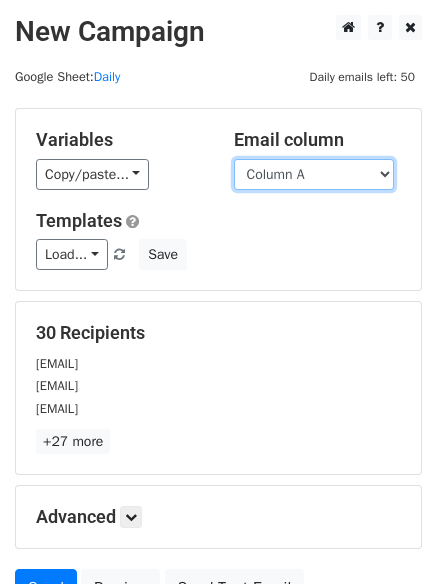 click on "Column A
Column B" at bounding box center (314, 174) 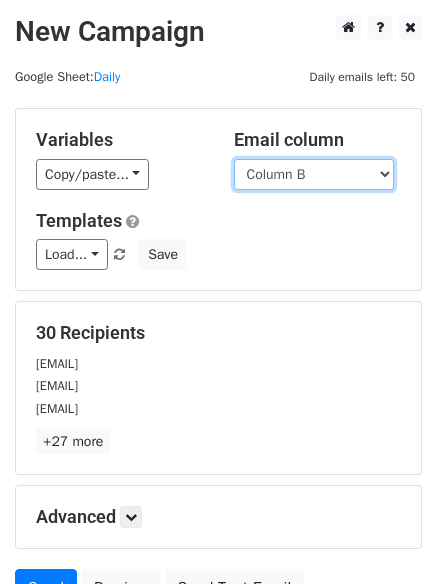 click on "Column A
Column B" at bounding box center [314, 174] 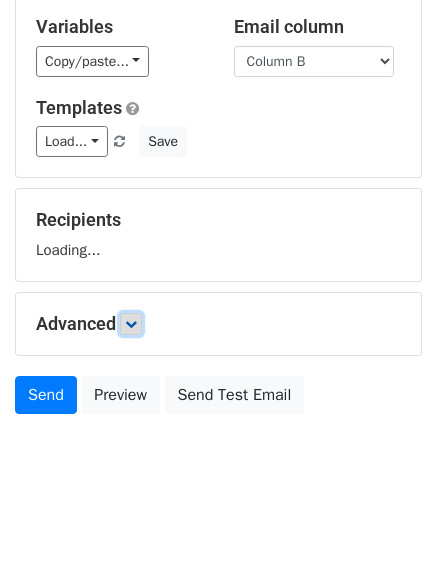 click at bounding box center (131, 324) 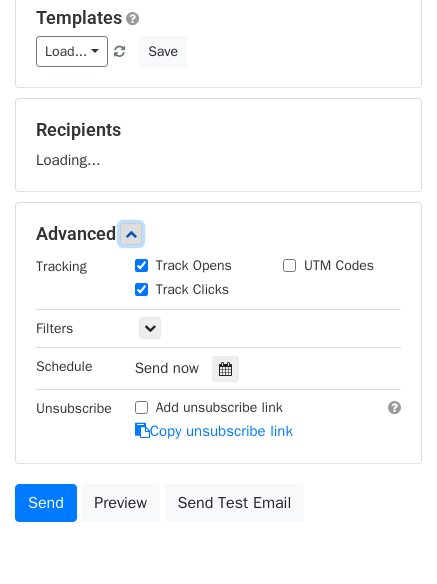 scroll, scrollTop: 291, scrollLeft: 0, axis: vertical 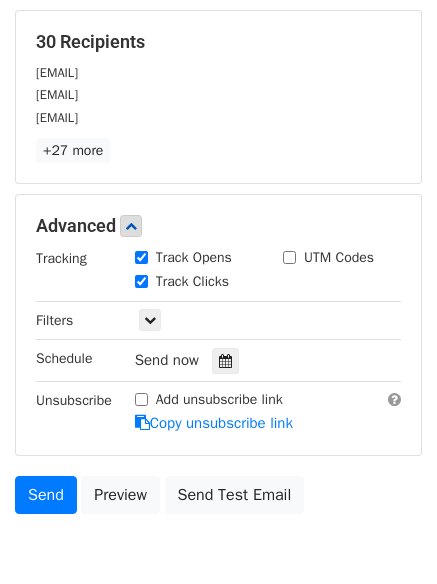 click on "Tracking
Track Opens
UTM Codes
Track Clicks
Filters
Only include spreadsheet rows that match the following filters:
Schedule
Send now
Unsubscribe
Add unsubscribe link
Copy unsubscribe link" at bounding box center (218, 341) 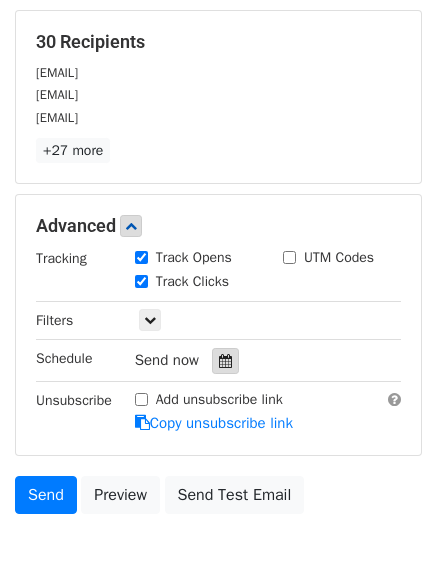click at bounding box center [225, 361] 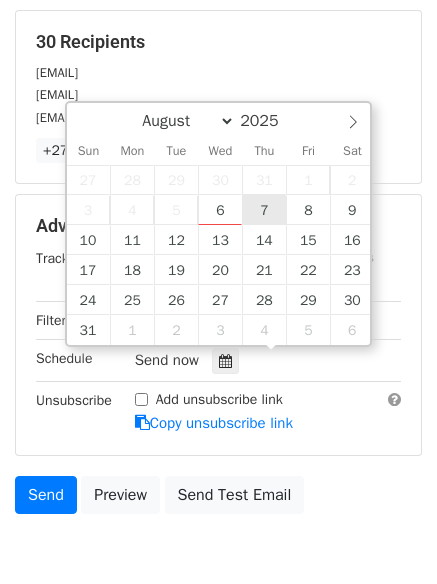 type on "2025-08-07 12:00" 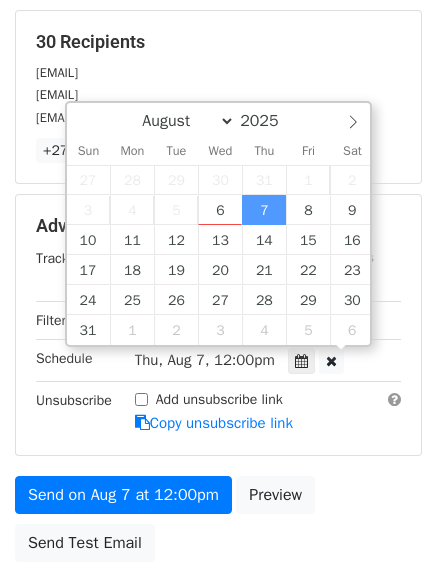 scroll, scrollTop: 1, scrollLeft: 0, axis: vertical 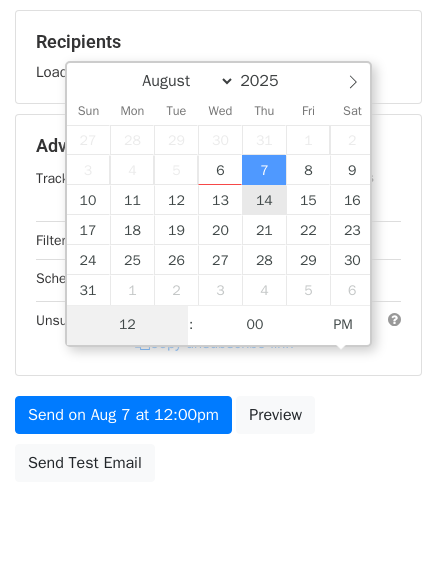 type on "5" 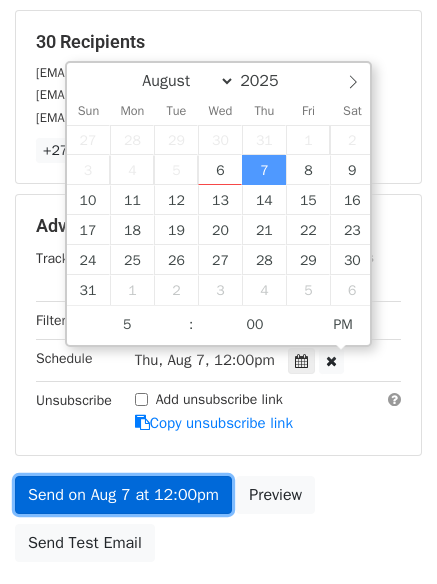 type on "[DATETIME]" 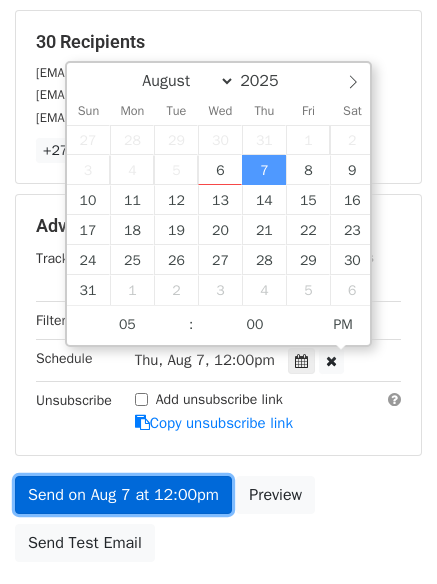 click on "Send on Aug 7 at 12:00pm" at bounding box center [123, 495] 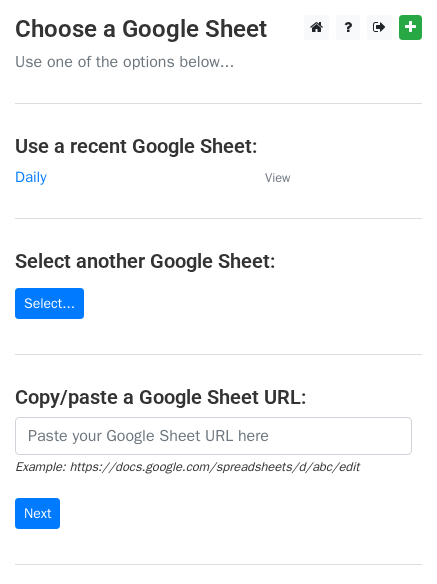 scroll, scrollTop: 0, scrollLeft: 0, axis: both 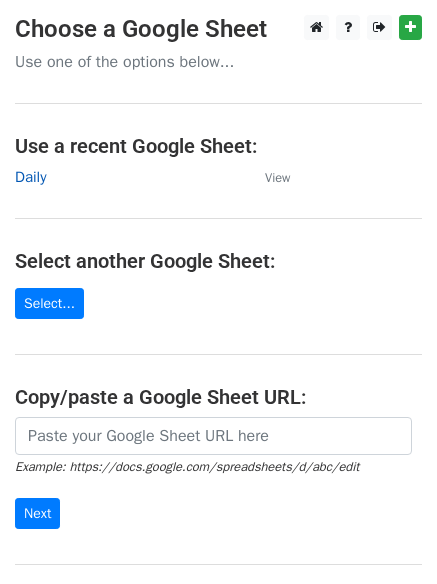 click on "Daily" at bounding box center (30, 177) 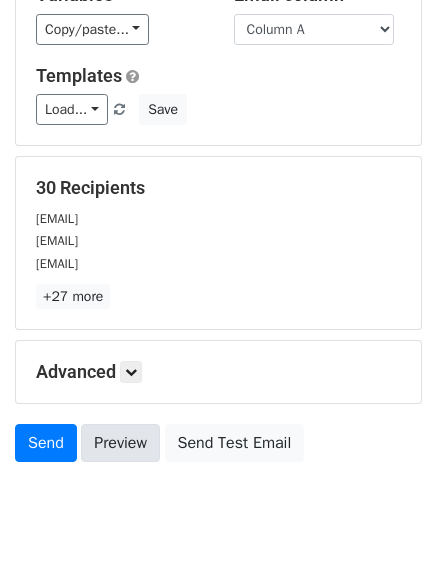 scroll, scrollTop: 193, scrollLeft: 0, axis: vertical 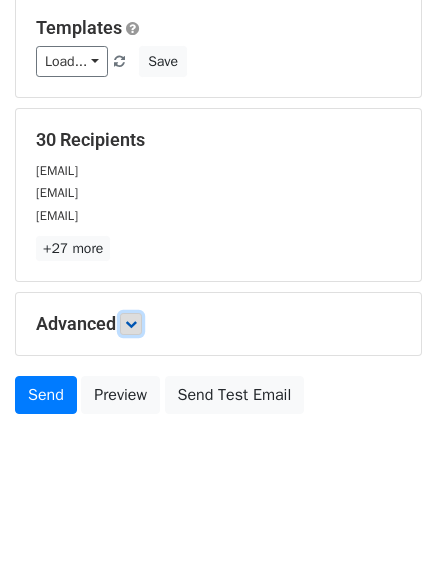 click at bounding box center [131, 324] 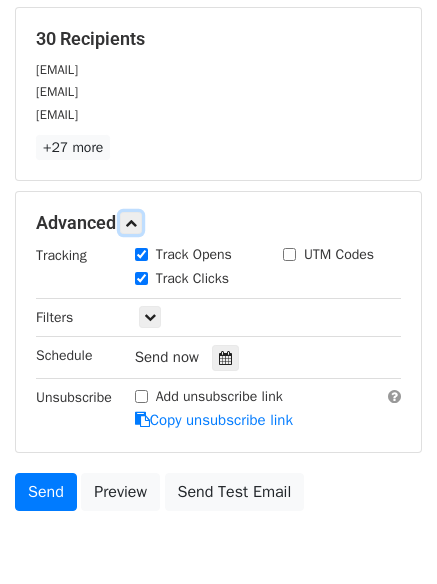 scroll, scrollTop: 388, scrollLeft: 0, axis: vertical 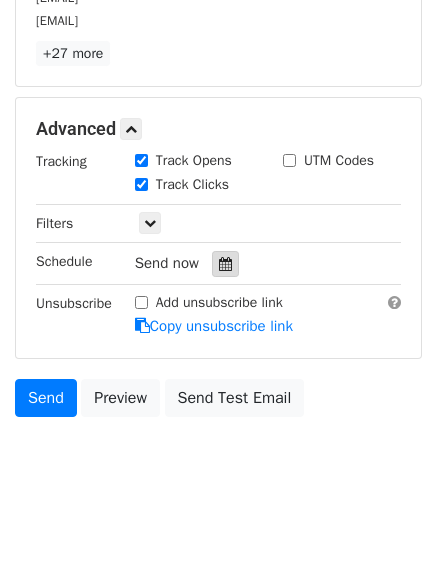 click at bounding box center [225, 264] 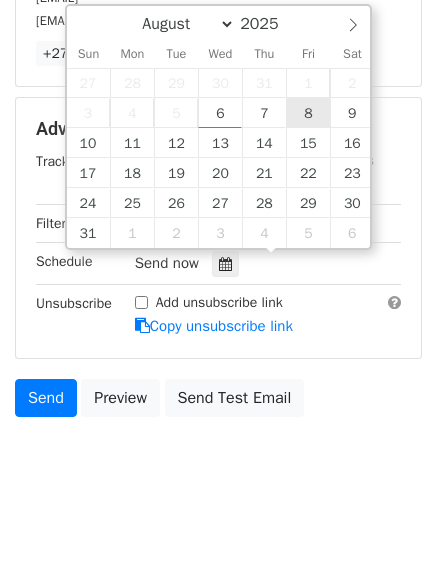 type on "2025-08-08 12:00" 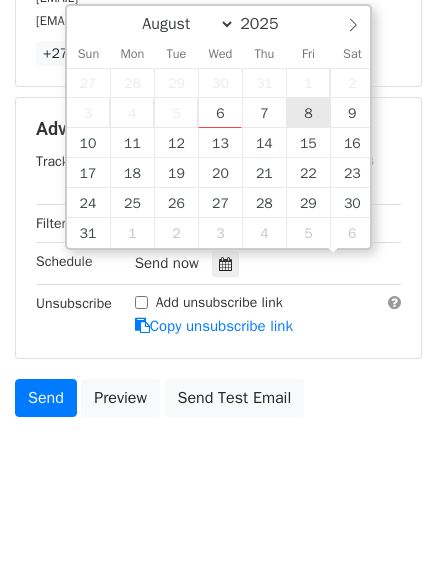 scroll, scrollTop: 1, scrollLeft: 0, axis: vertical 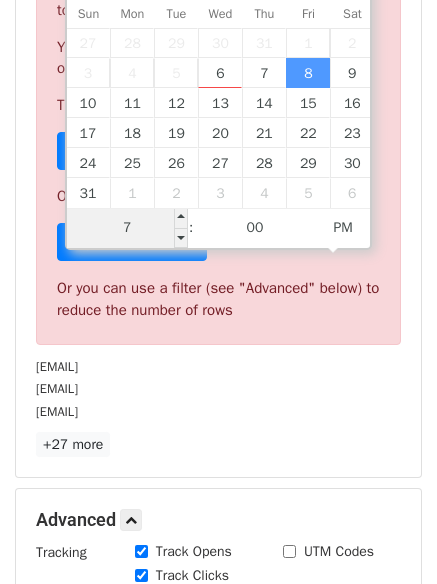 drag, startPoint x: 142, startPoint y: 232, endPoint x: 101, endPoint y: 232, distance: 41 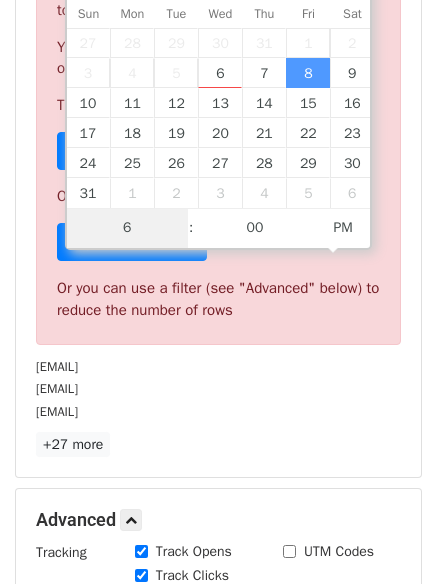 scroll, scrollTop: 828, scrollLeft: 0, axis: vertical 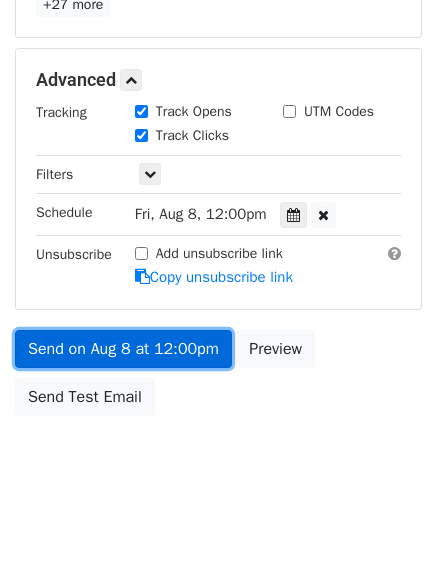 type on "[DATE] [TIME]" 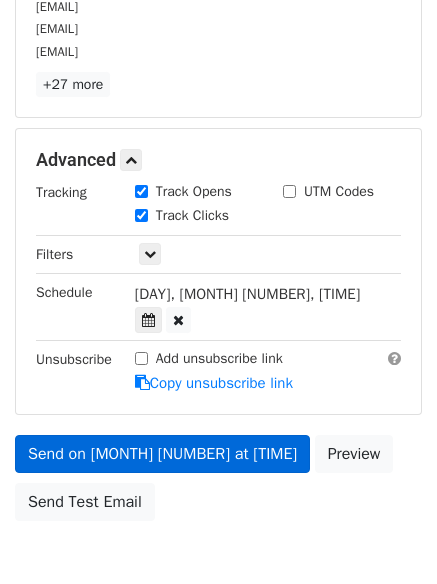 scroll, scrollTop: 437, scrollLeft: 0, axis: vertical 